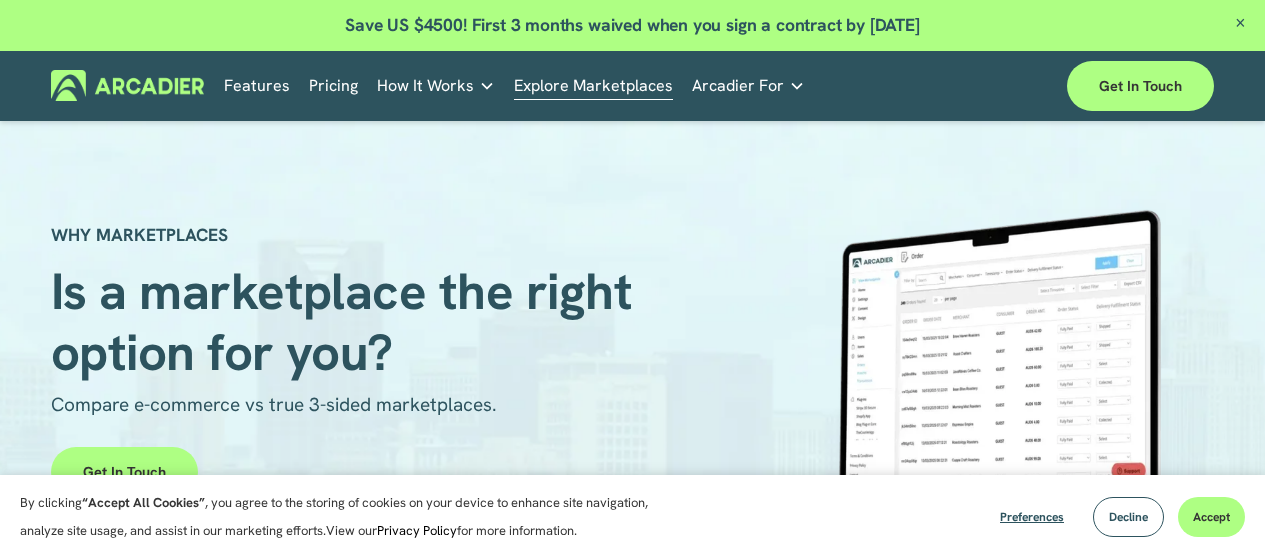 scroll, scrollTop: 80, scrollLeft: 0, axis: vertical 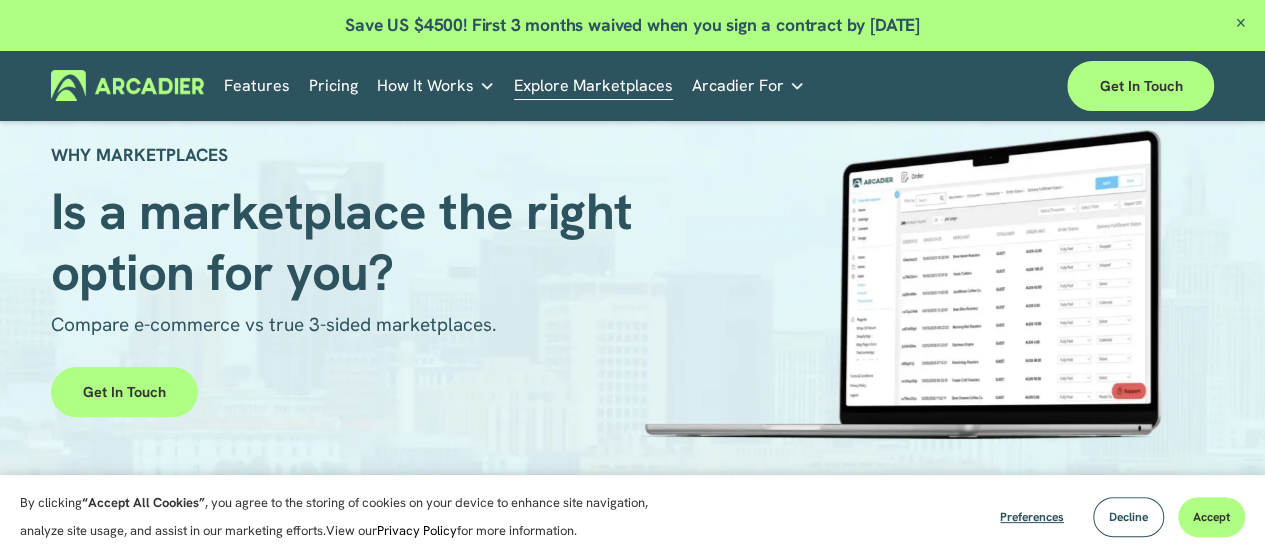 click on "Decline" at bounding box center [1128, 517] 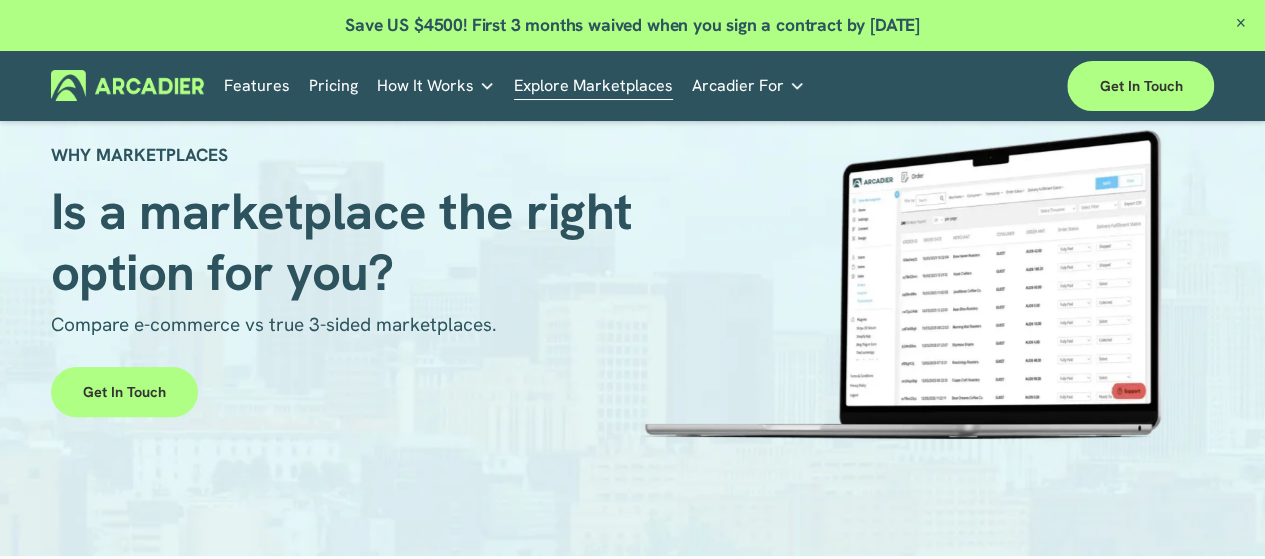 click on "WHY MARKETPLACES
Is a marketplace the right option for you?
Compare e-commerce vs true 3-sided marketplaces.
Get in touch" at bounding box center [632, 299] 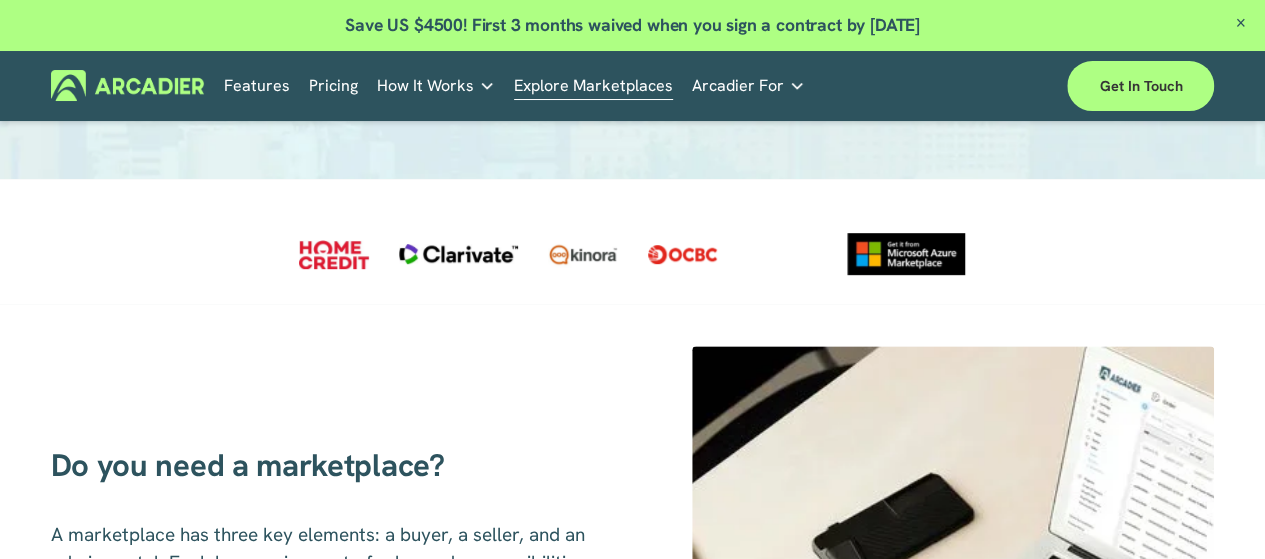 scroll, scrollTop: 520, scrollLeft: 0, axis: vertical 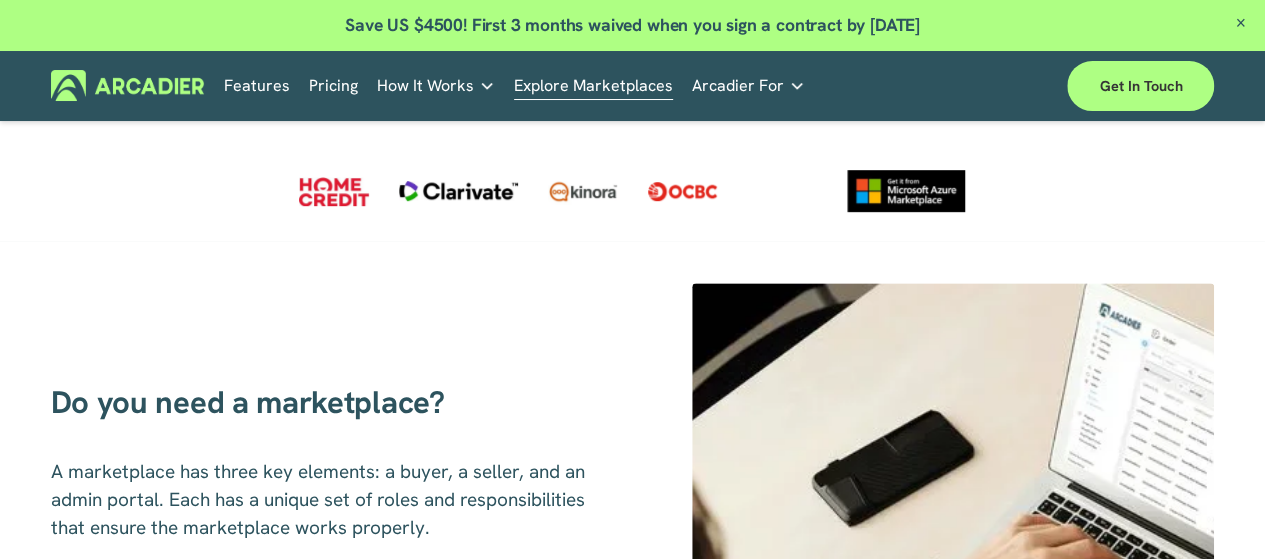 click on "Do you need a marketplace?" at bounding box center (361, 408) 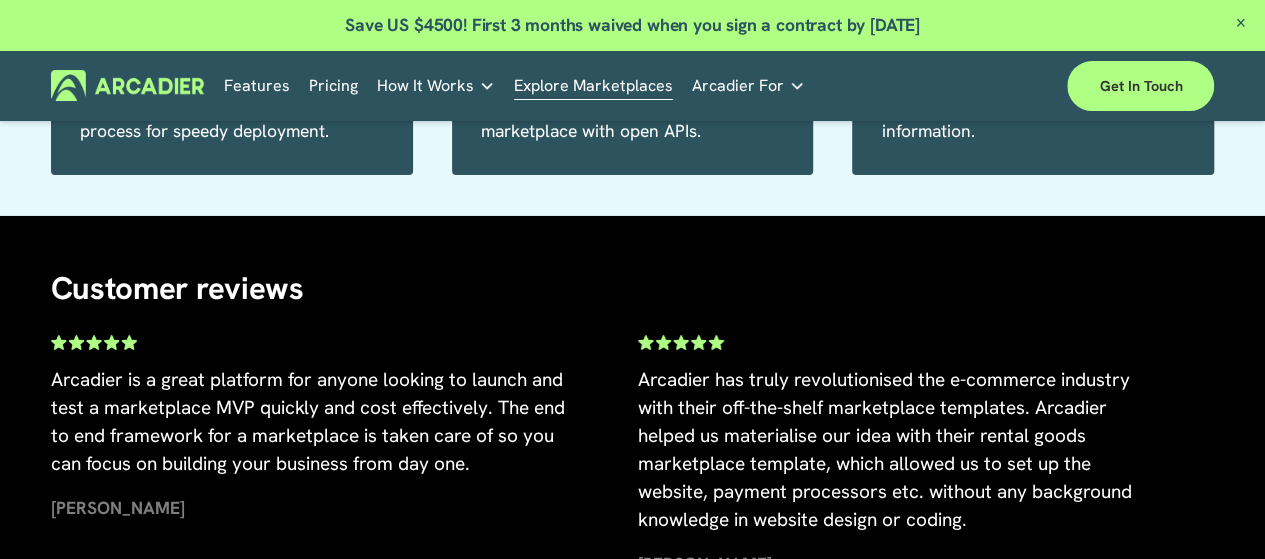 scroll, scrollTop: 3520, scrollLeft: 0, axis: vertical 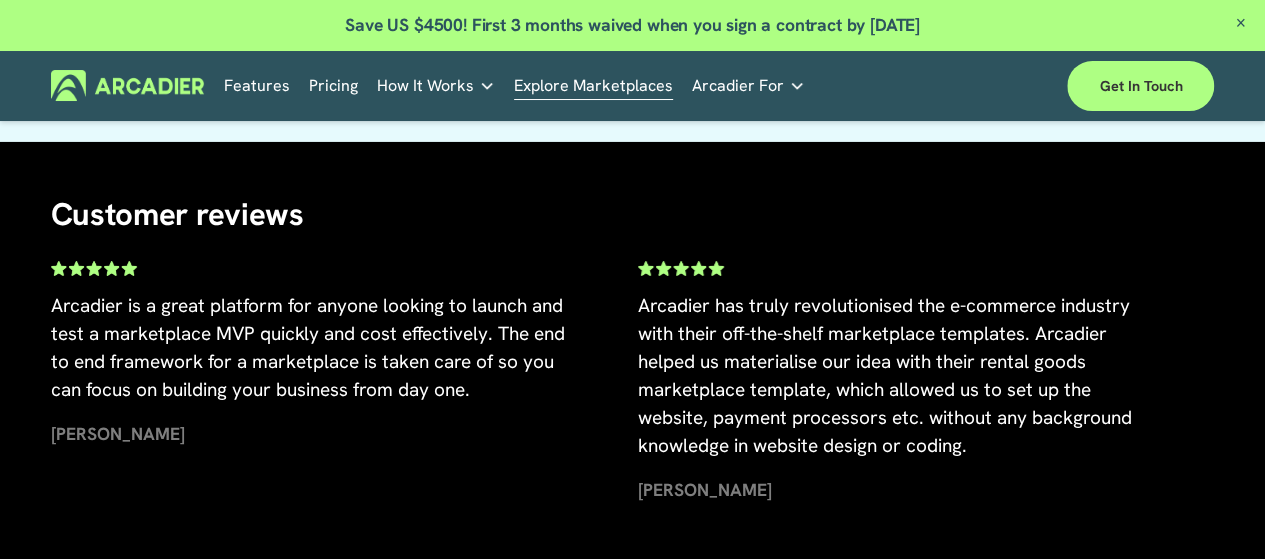 click on "Features" at bounding box center (257, 85) 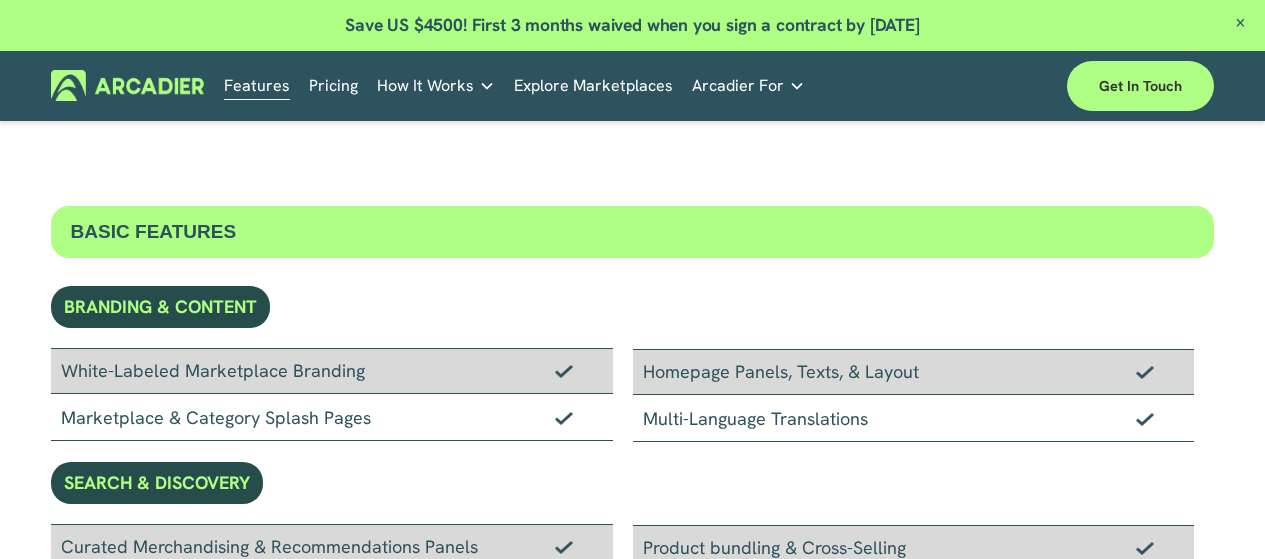 scroll, scrollTop: 0, scrollLeft: 0, axis: both 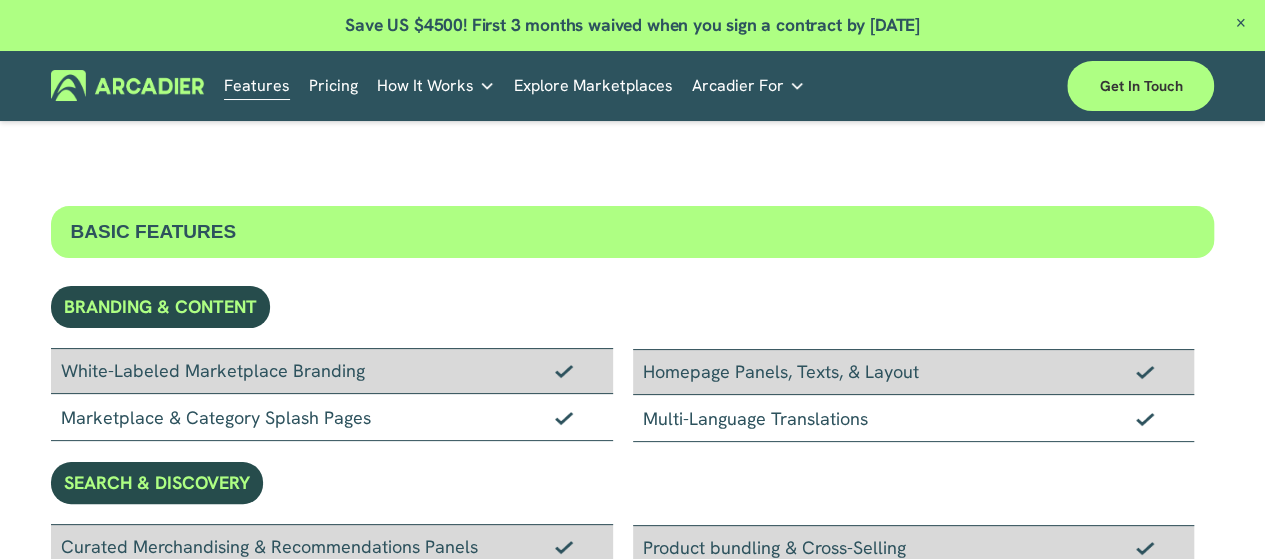click on "BASIC FEATURES
BRANDING & CONTENT
White-Labeled Marketplace Branding
Marketplace & Category Splash Pages
Homepage Panels, Texts, & Layout
Multi-Language Translations
SEARCH & DISCOVERY
Curated Merchandising & Recommendations Panels
Keyword & Location-Based Search
Merchant Storefront & Listings Page
Product bundling & Cross-Selling
Default & Custom Search Filters
Elastic Search Engine
PURCHASE ENABLEMENT
Transactional Cart Checkout
Secured Online Payments
Instant Service Booking
Service Only
Addition of Sales Tax/GST
Non-Transactional
B2B Only" at bounding box center (633, 1128) 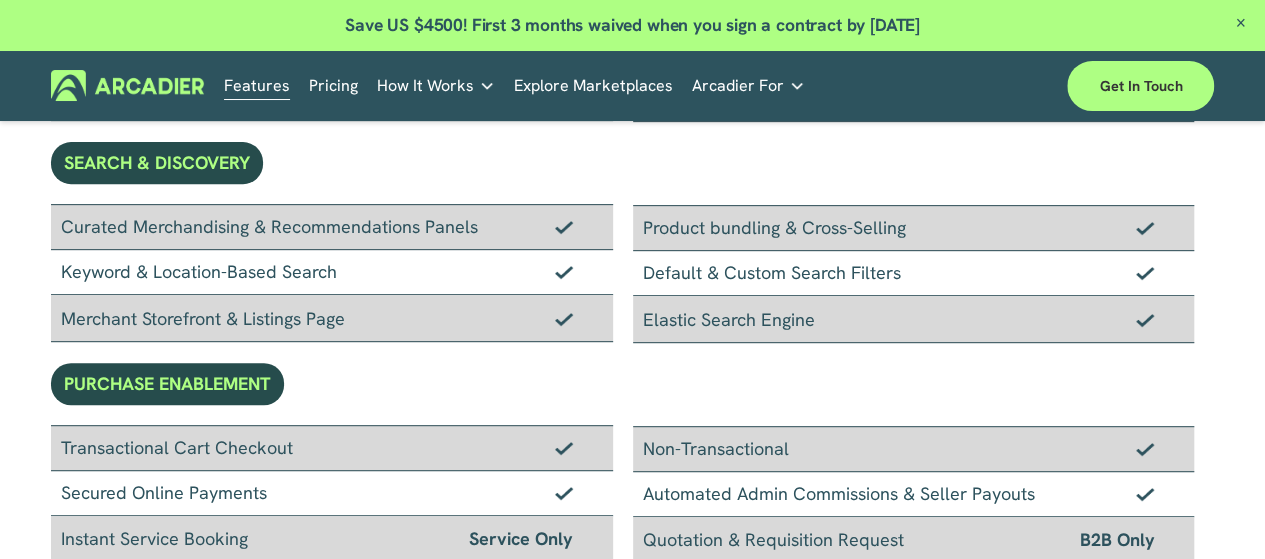 scroll, scrollTop: 360, scrollLeft: 0, axis: vertical 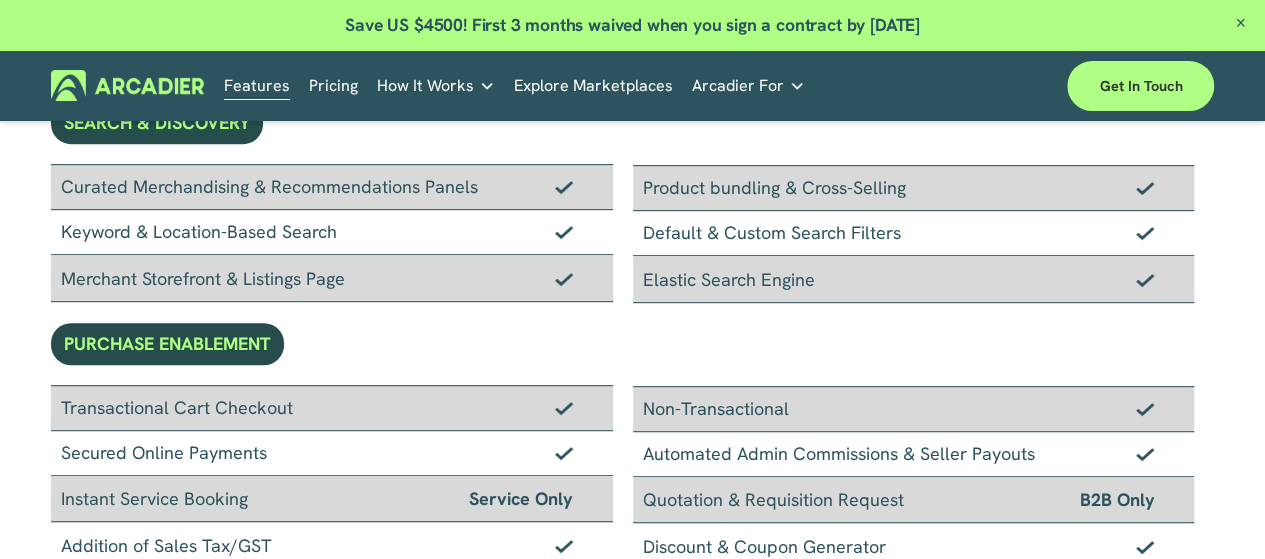 click on "BASIC FEATURES
BRANDING & CONTENT
White-Labeled Marketplace Branding
Marketplace & Category Splash Pages
Homepage Panels, Texts, & Layout
Multi-Language Translations
SEARCH & DISCOVERY
Curated Merchandising & Recommendations Panels
Keyword & Location-Based Search
Merchant Storefront & Listings Page
Product bundling & Cross-Selling
Default & Custom Search Filters
Elastic Search Engine
PURCHASE ENABLEMENT
Transactional Cart Checkout
Secured Online Payments
Instant Service Booking
Service Only
Addition of Sales Tax/GST
Non-Transactional
B2B Only" at bounding box center (633, 768) 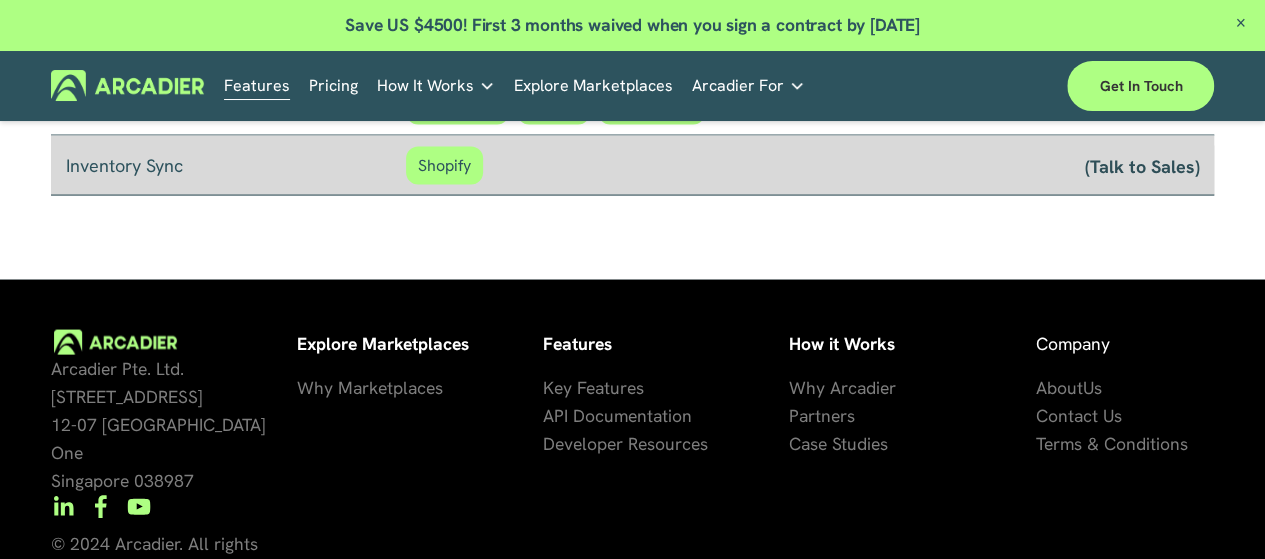scroll, scrollTop: 1923, scrollLeft: 0, axis: vertical 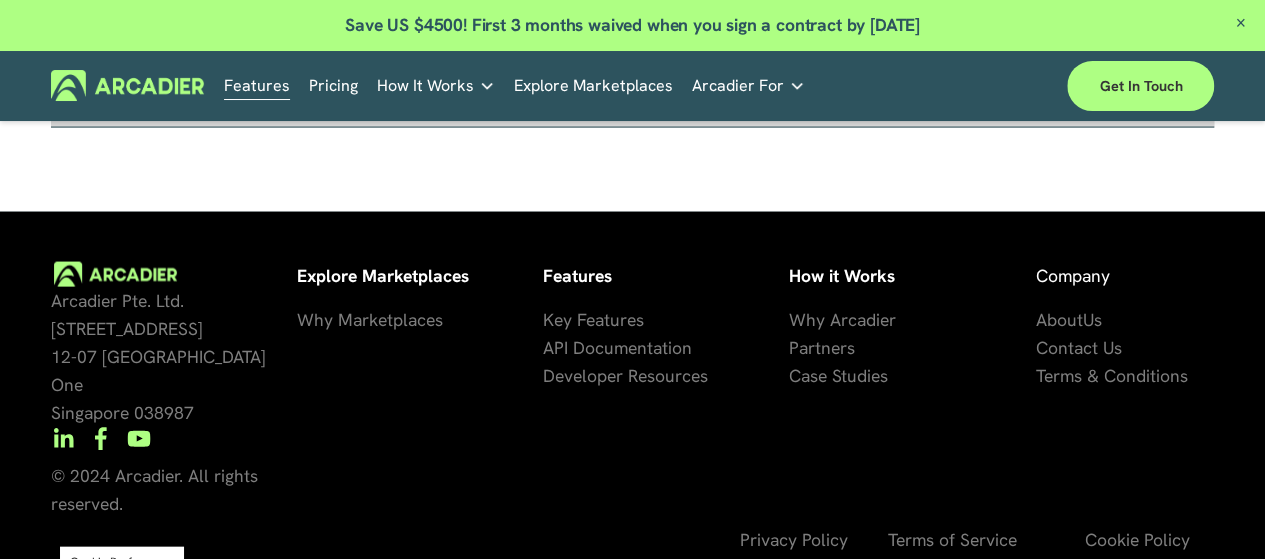 click on "Pricing" at bounding box center (333, 85) 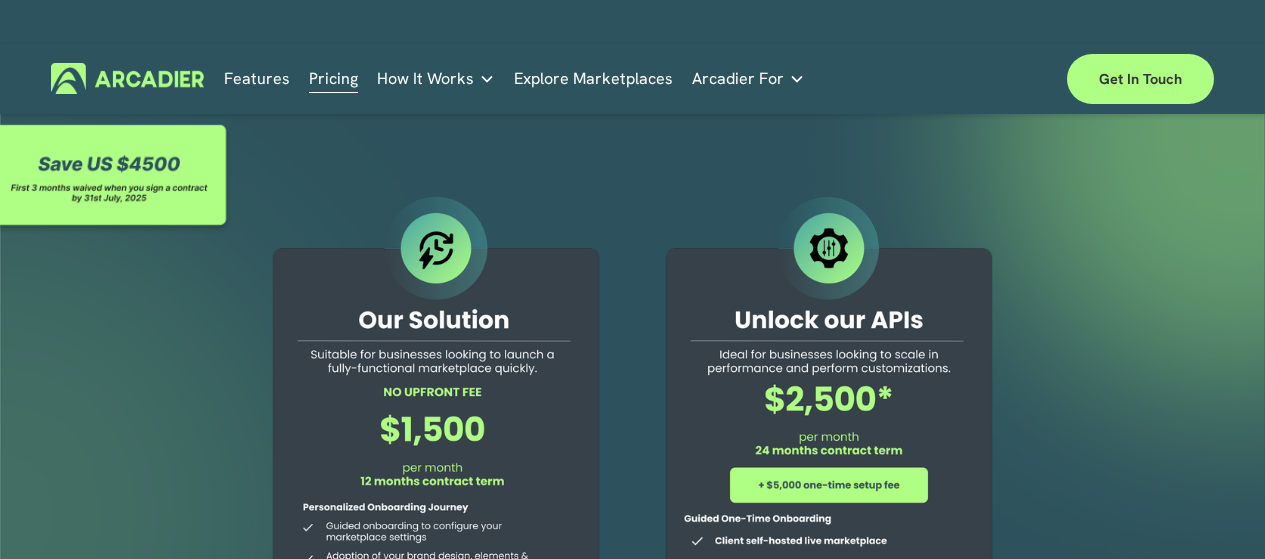 scroll, scrollTop: 0, scrollLeft: 0, axis: both 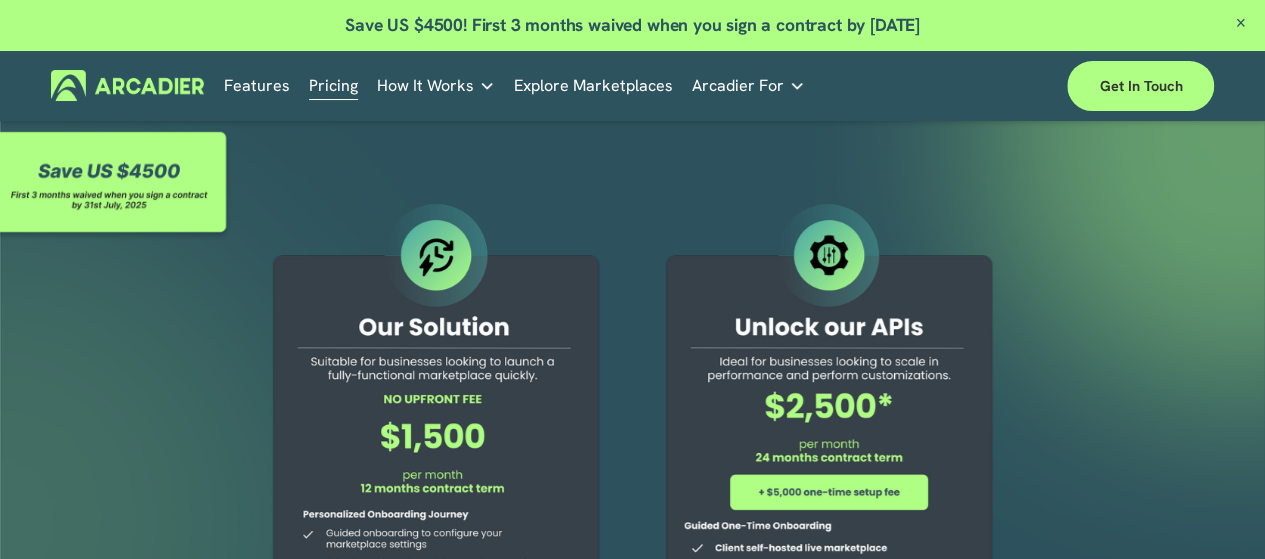 click at bounding box center [632, 548] 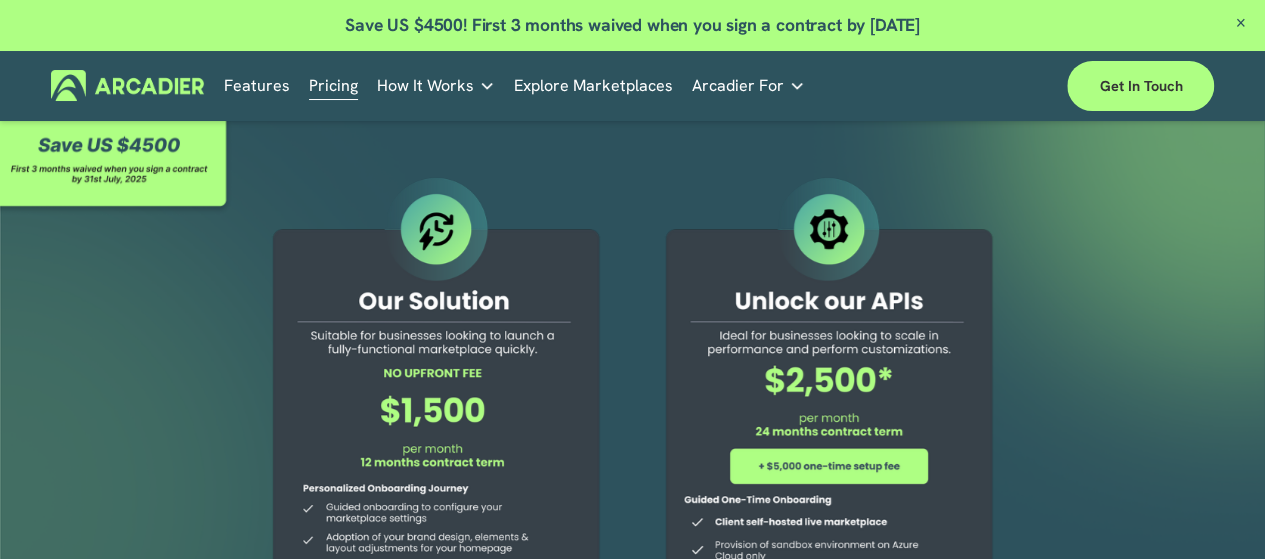 scroll, scrollTop: 0, scrollLeft: 0, axis: both 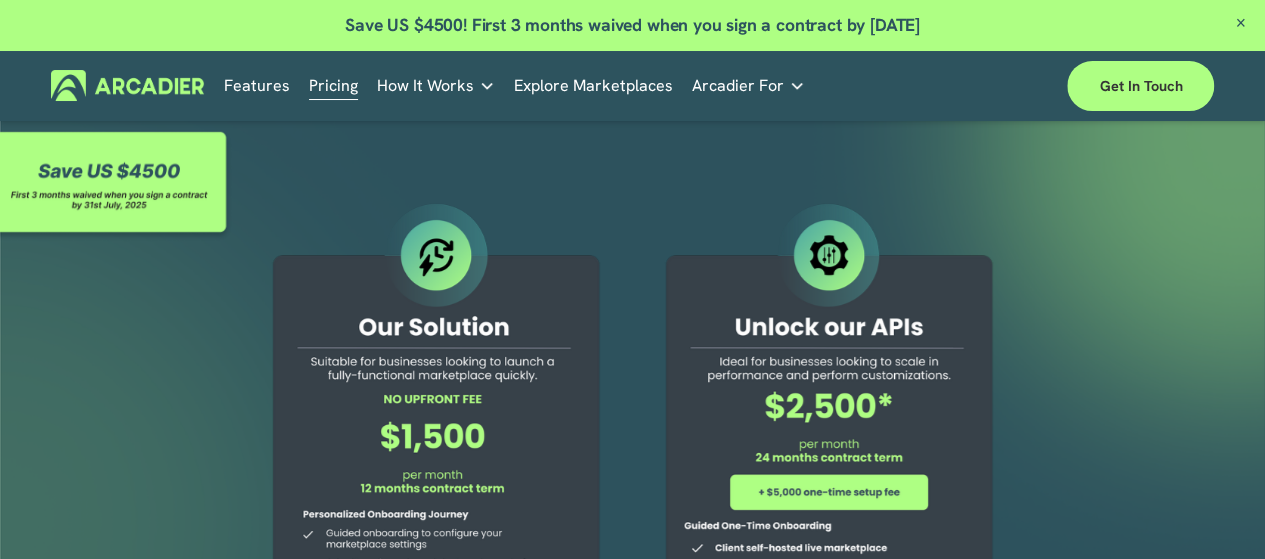 click on "Explore Marketplaces" at bounding box center (593, 85) 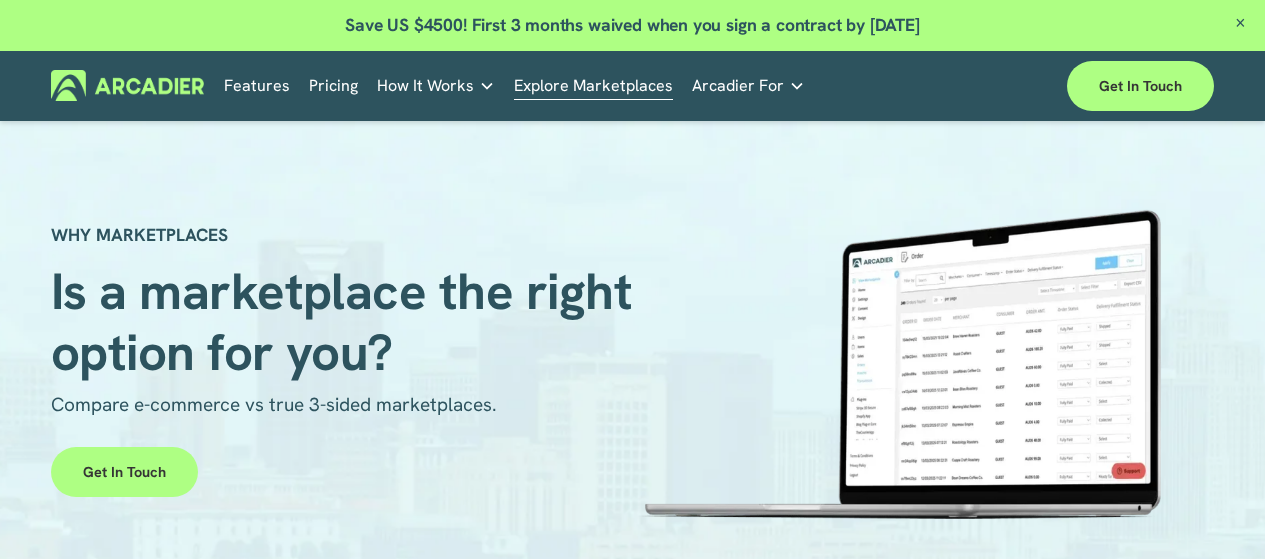 scroll, scrollTop: 0, scrollLeft: 0, axis: both 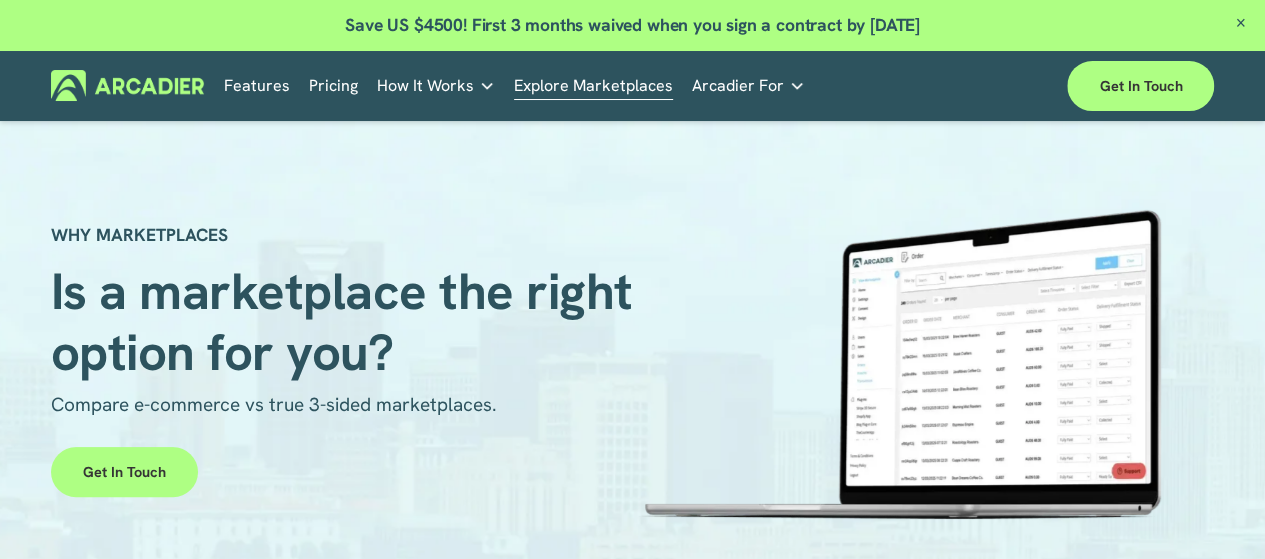 click on "WHY MARKETPLACES
Is a marketplace the right option for you?
Compare e-commerce vs true 3-sided marketplaces.
Get in touch" at bounding box center (632, 379) 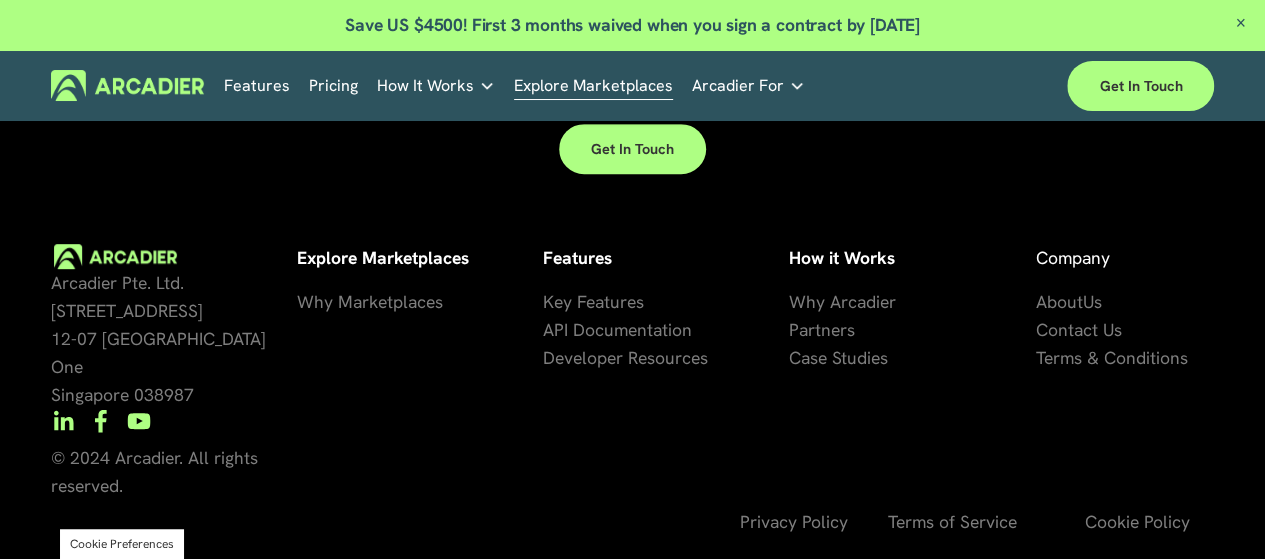 scroll, scrollTop: 4274, scrollLeft: 0, axis: vertical 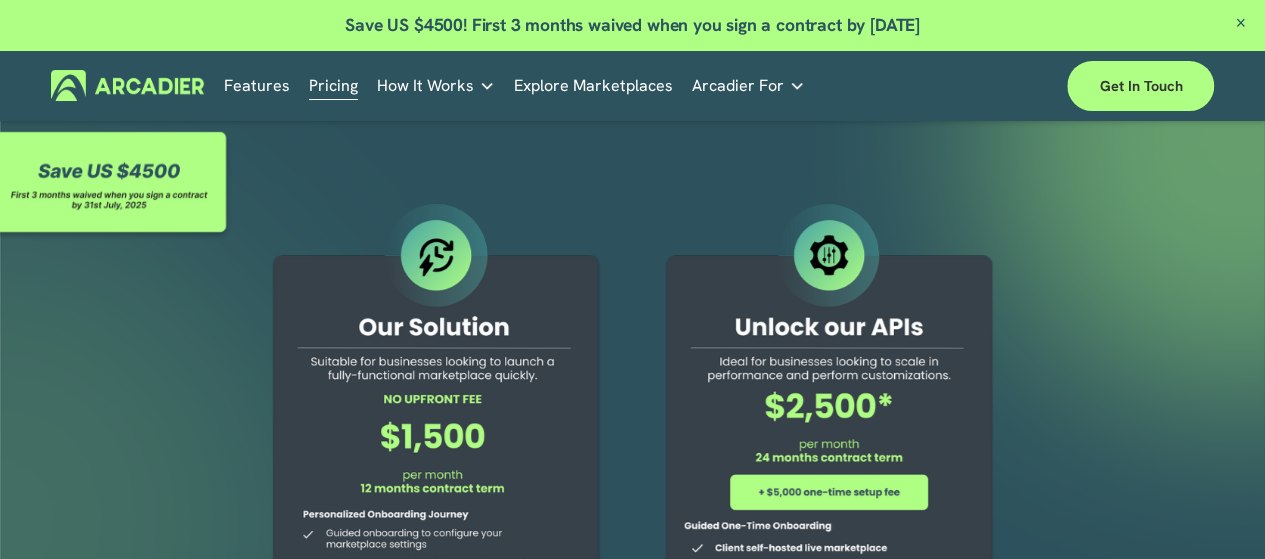 click at bounding box center (116, 185) 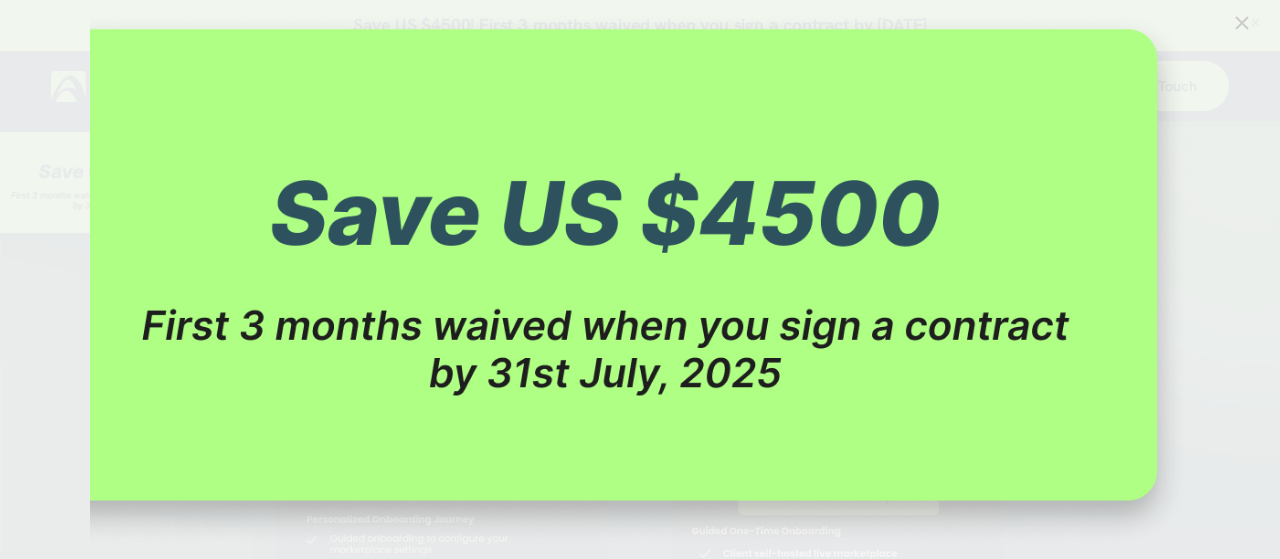 click at bounding box center (640, 279) 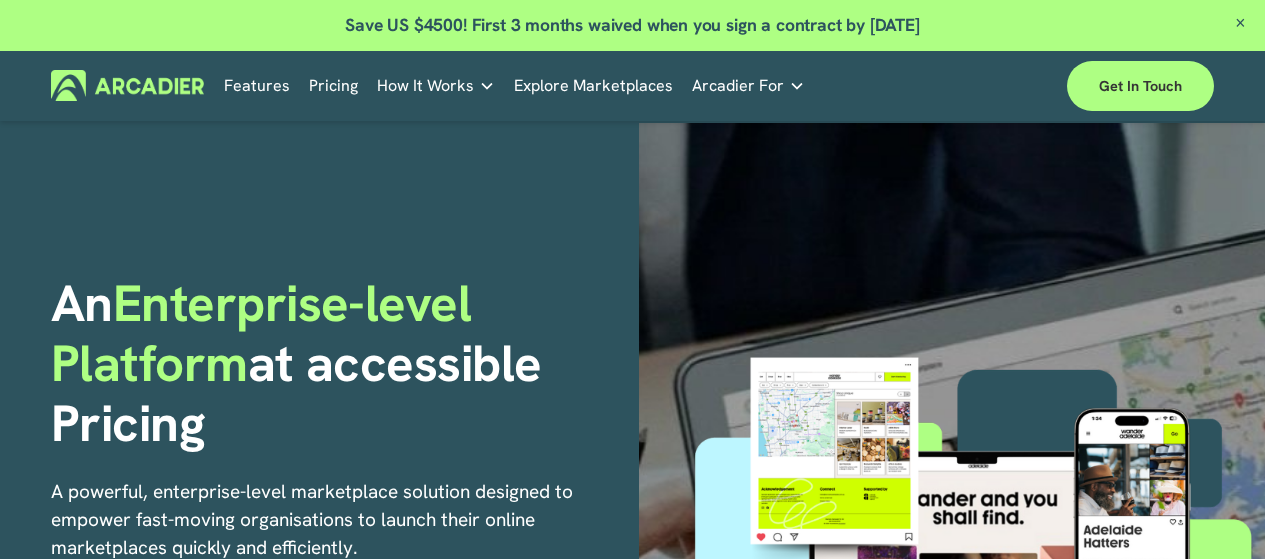 scroll, scrollTop: 0, scrollLeft: 0, axis: both 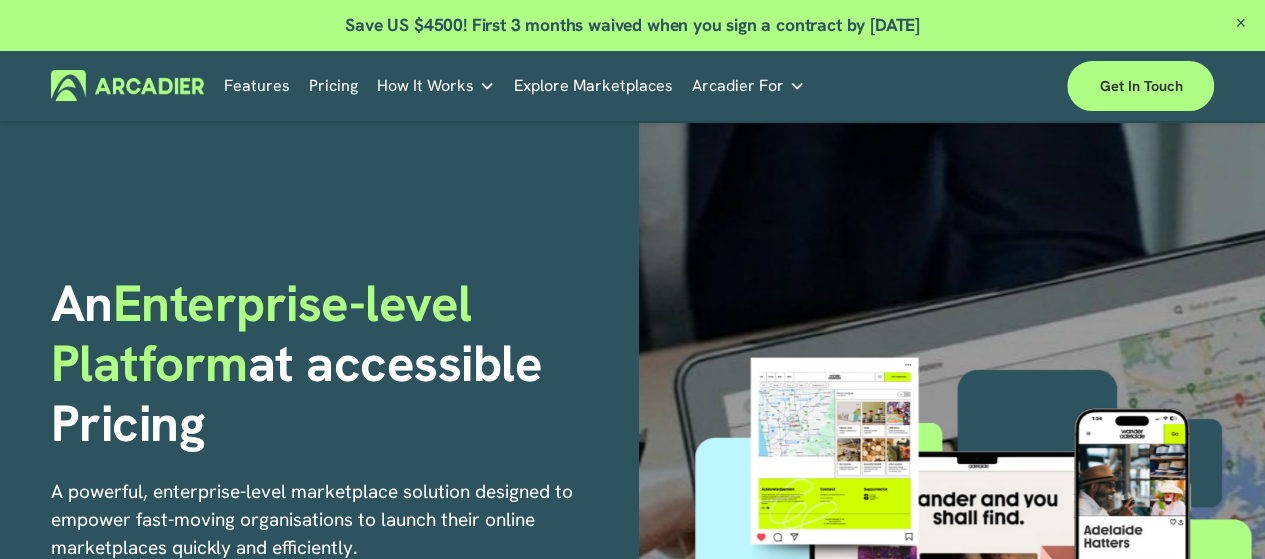click on "An  Enterprise-level Platform  at accessible Pricing
A powerful, enterprise-level marketplace solution designed to empower fast-moving organisations to launch their online marketplaces quickly and efficiently. Create a marketplace that aligns perfectly with your brand identity, without the complexity and overheads associated with custom-built solutions. I s a Marketplace right for you?
Contact Us" at bounding box center (632, 564) 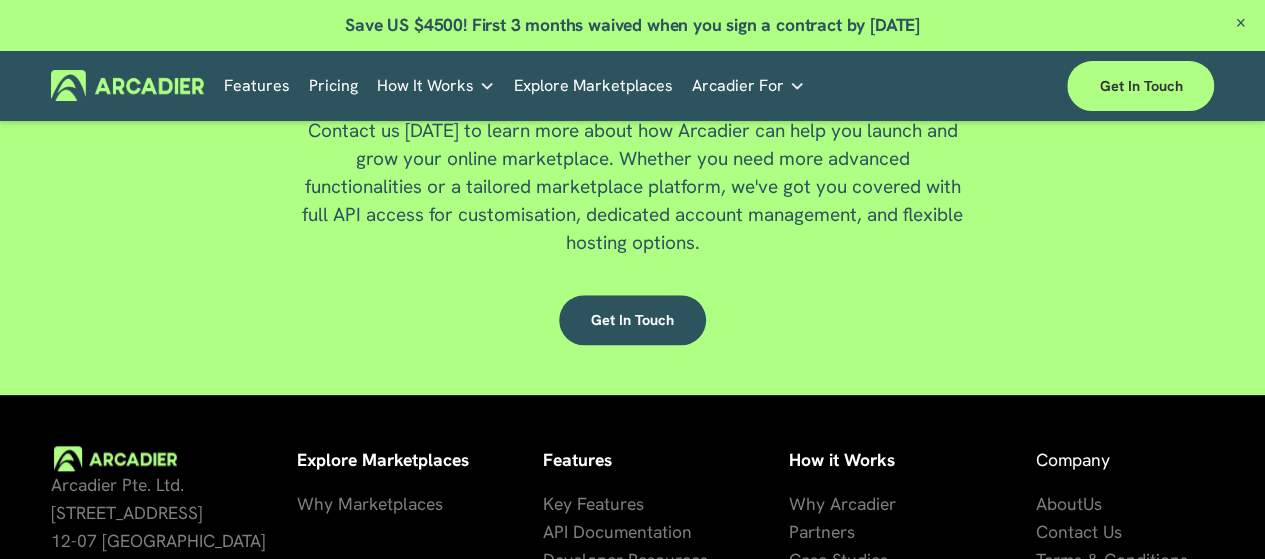 scroll, scrollTop: 4836, scrollLeft: 0, axis: vertical 